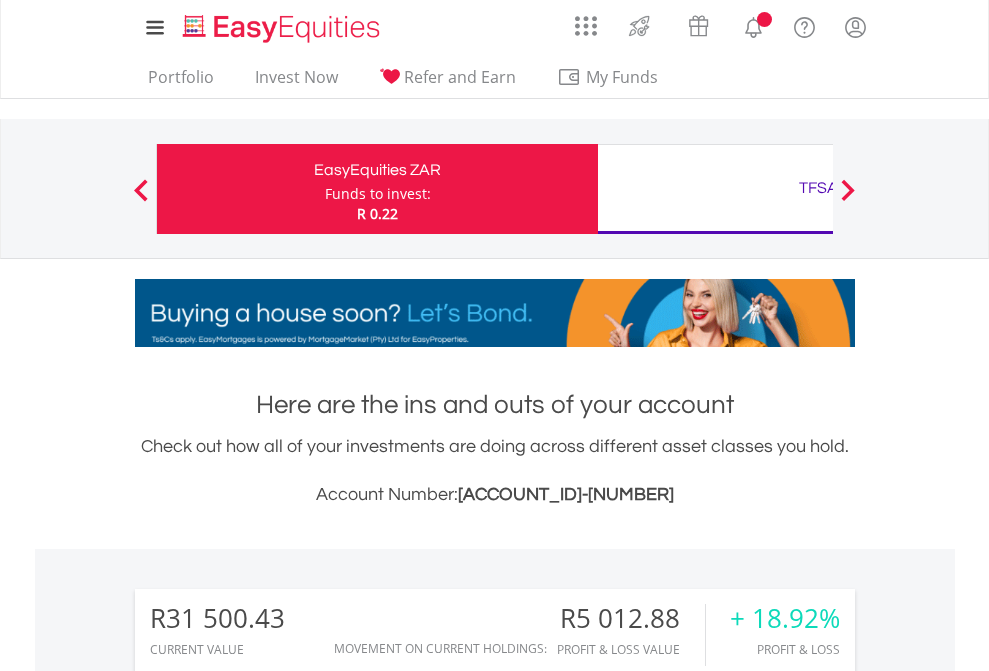 scroll, scrollTop: 0, scrollLeft: 0, axis: both 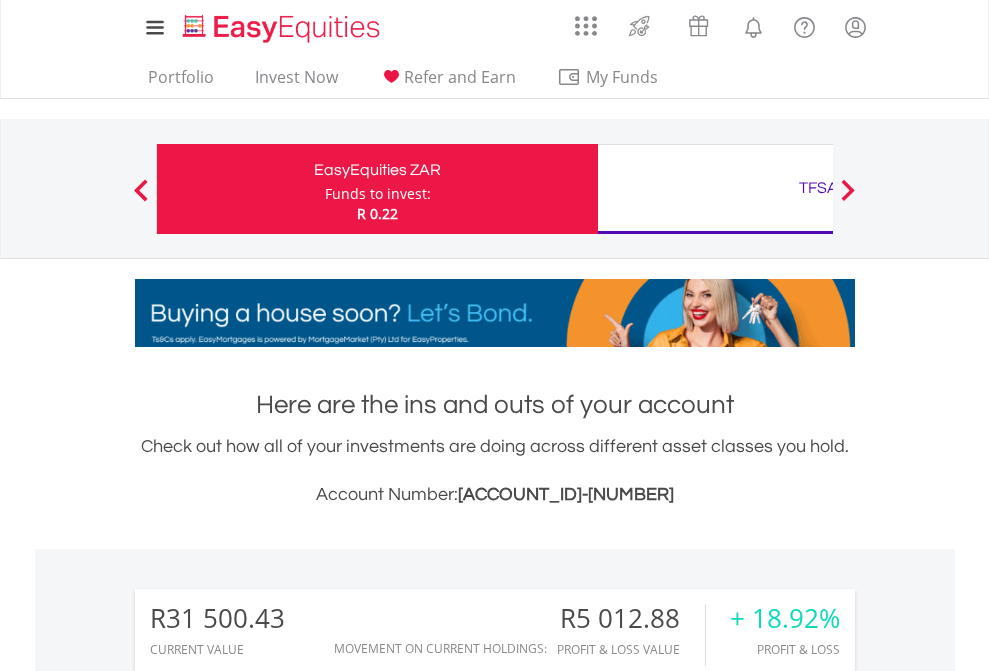 click on "Funds to invest:" at bounding box center (378, 194) 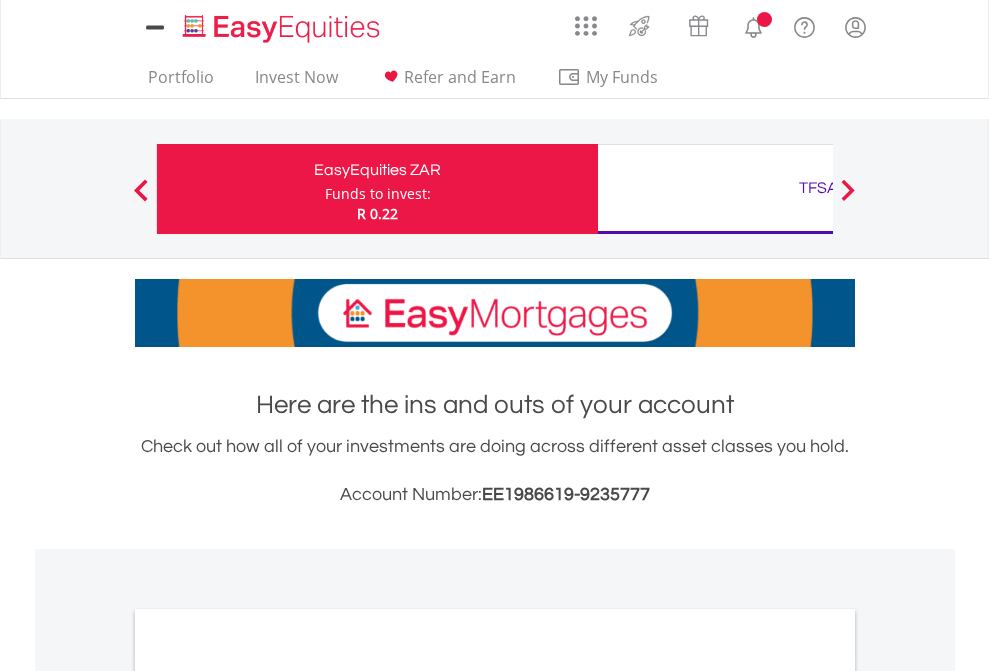 scroll, scrollTop: 0, scrollLeft: 0, axis: both 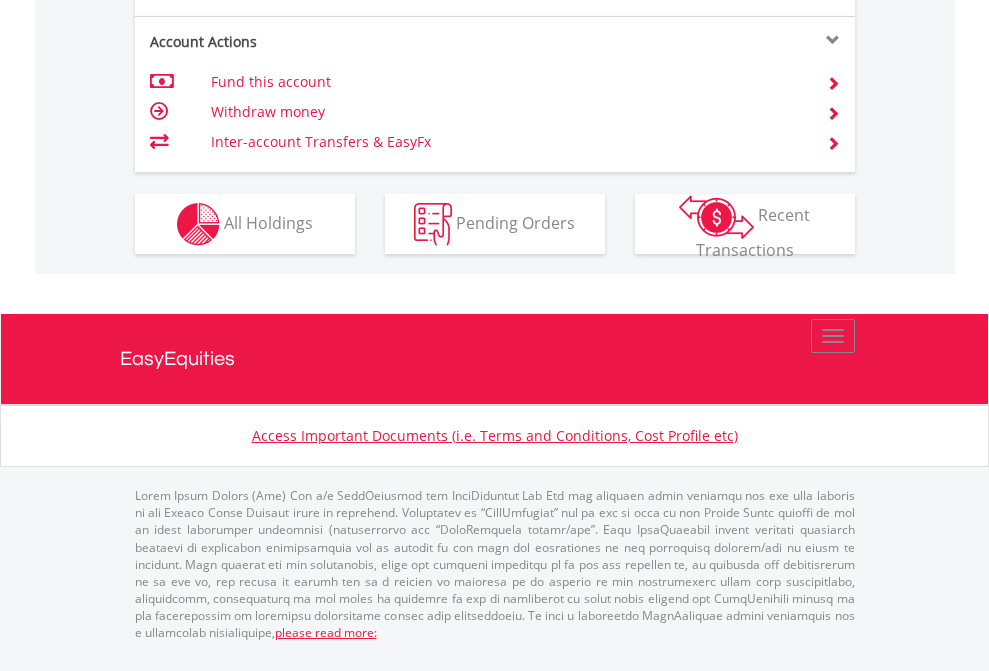 click on "Investment types" at bounding box center (706, -337) 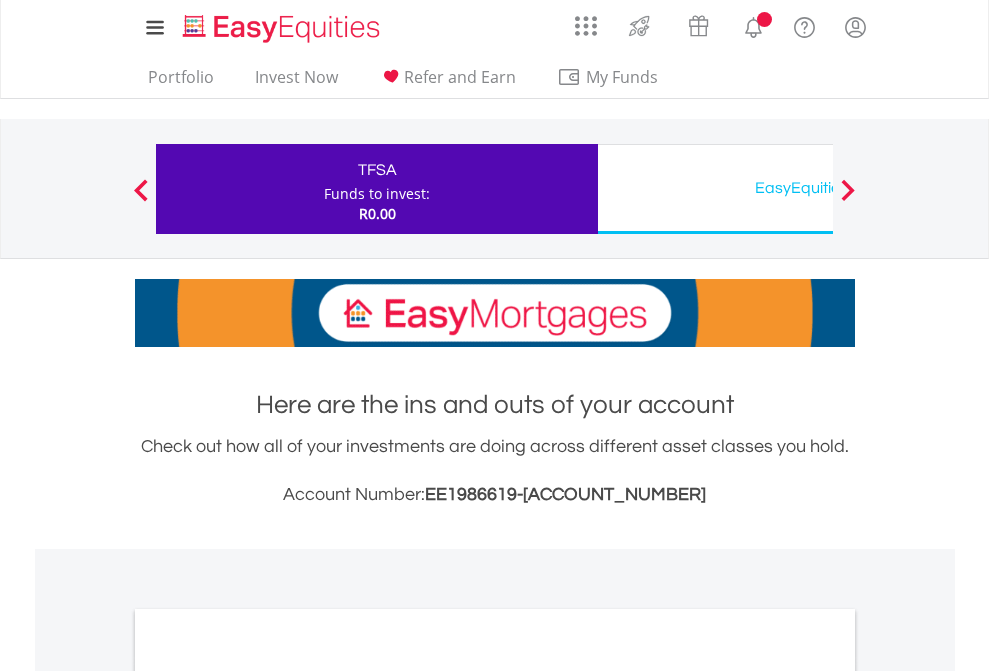 scroll, scrollTop: 0, scrollLeft: 0, axis: both 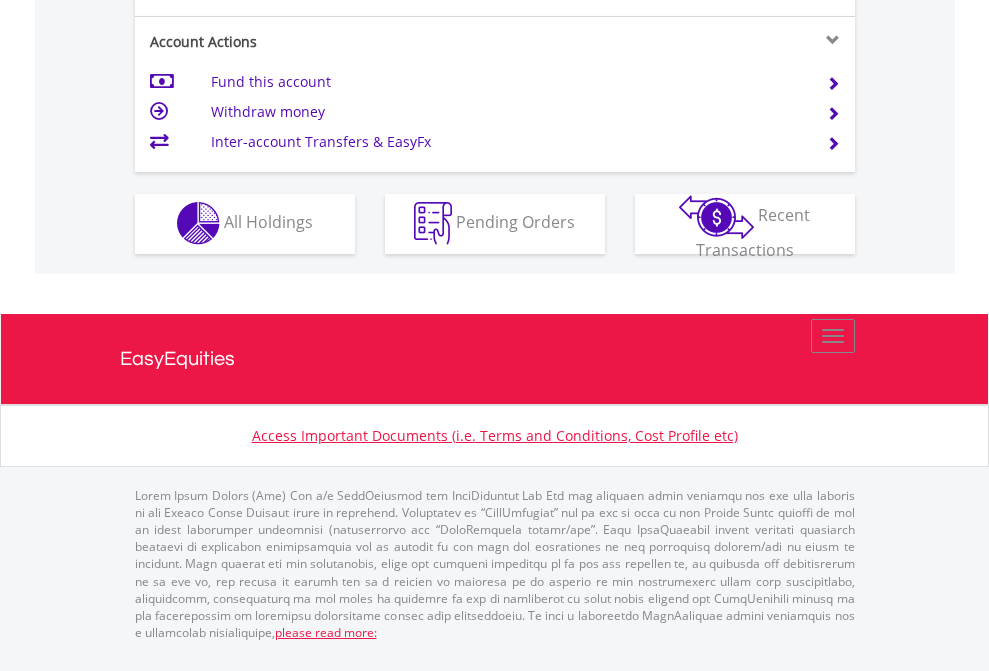 click on "Investment types" at bounding box center (706, -353) 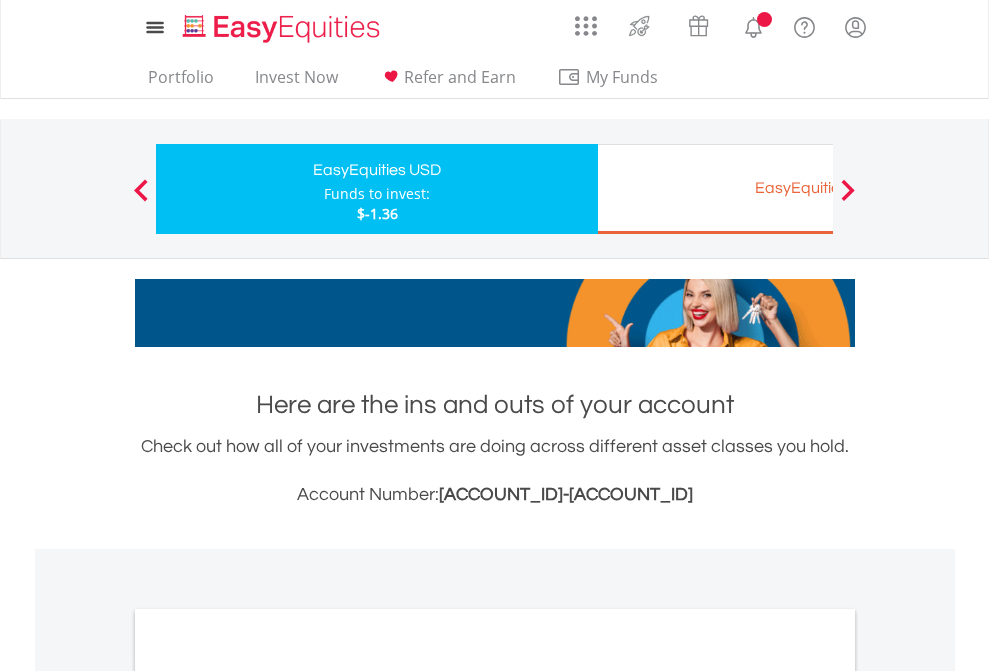 scroll, scrollTop: 0, scrollLeft: 0, axis: both 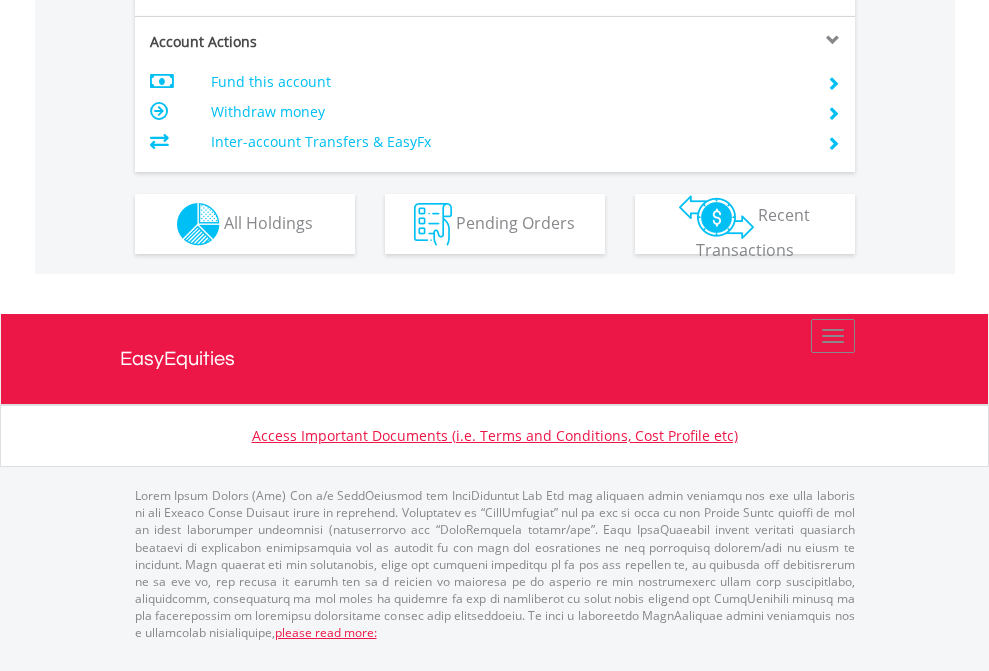 click on "Investment types" at bounding box center [706, -337] 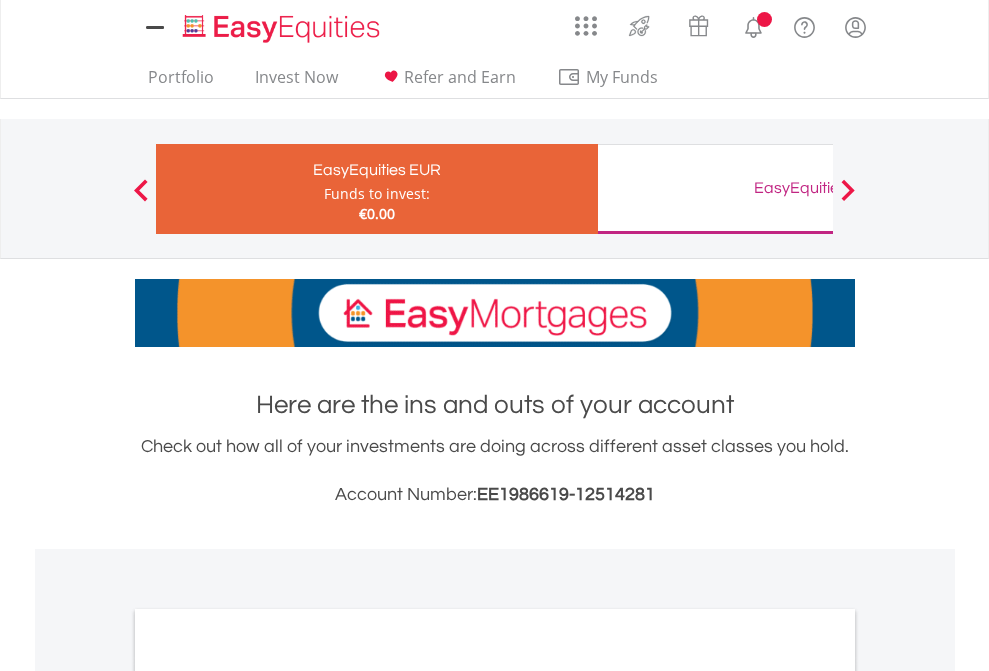 scroll, scrollTop: 0, scrollLeft: 0, axis: both 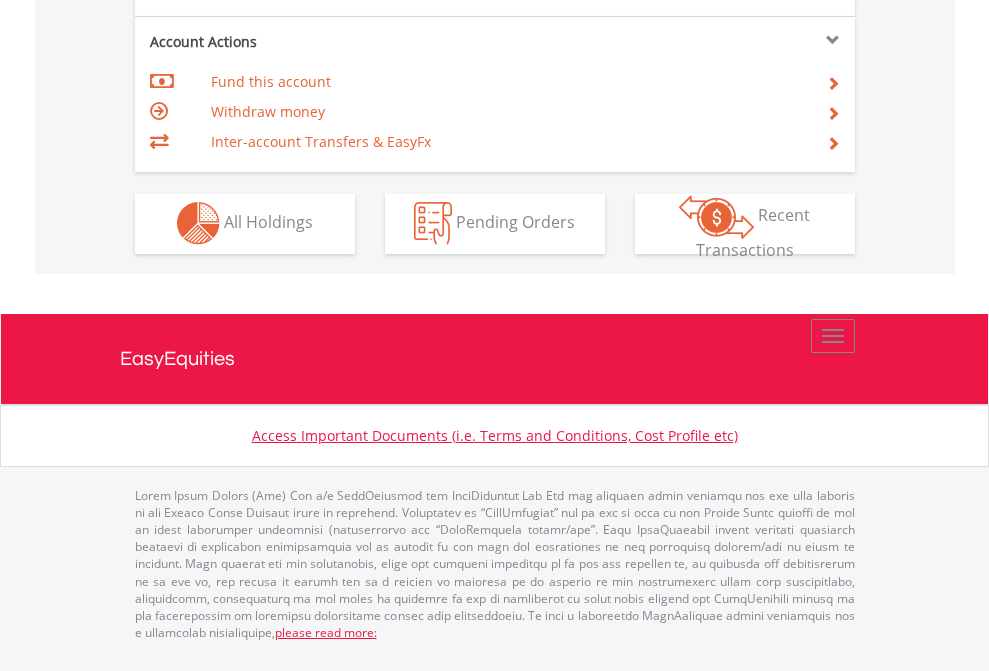 click on "Investment types" at bounding box center (706, -353) 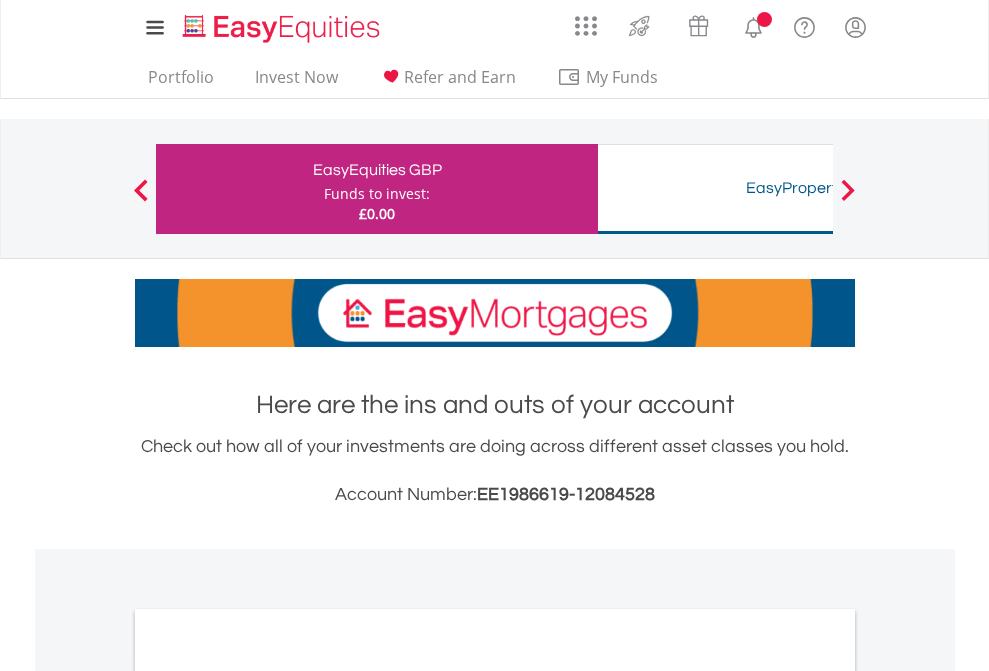 scroll, scrollTop: 0, scrollLeft: 0, axis: both 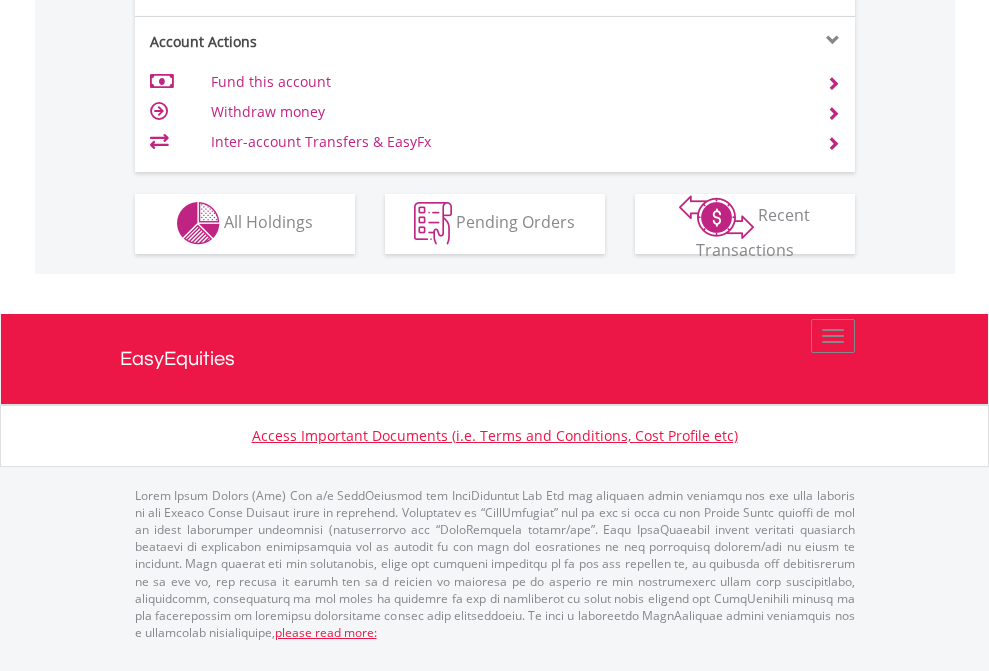 click on "Investment types" at bounding box center [706, -353] 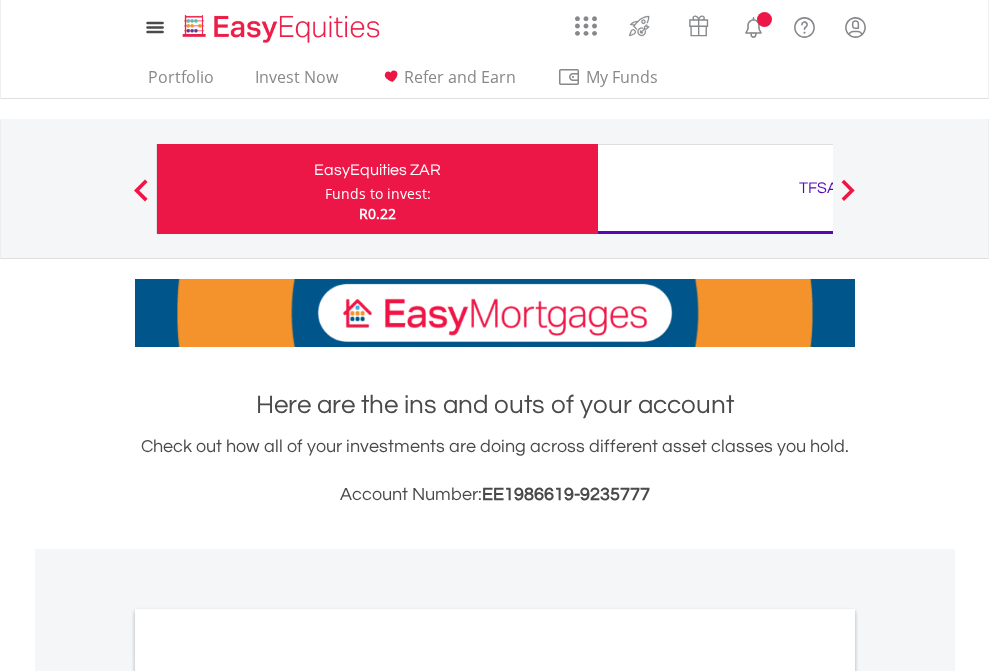 scroll, scrollTop: 1202, scrollLeft: 0, axis: vertical 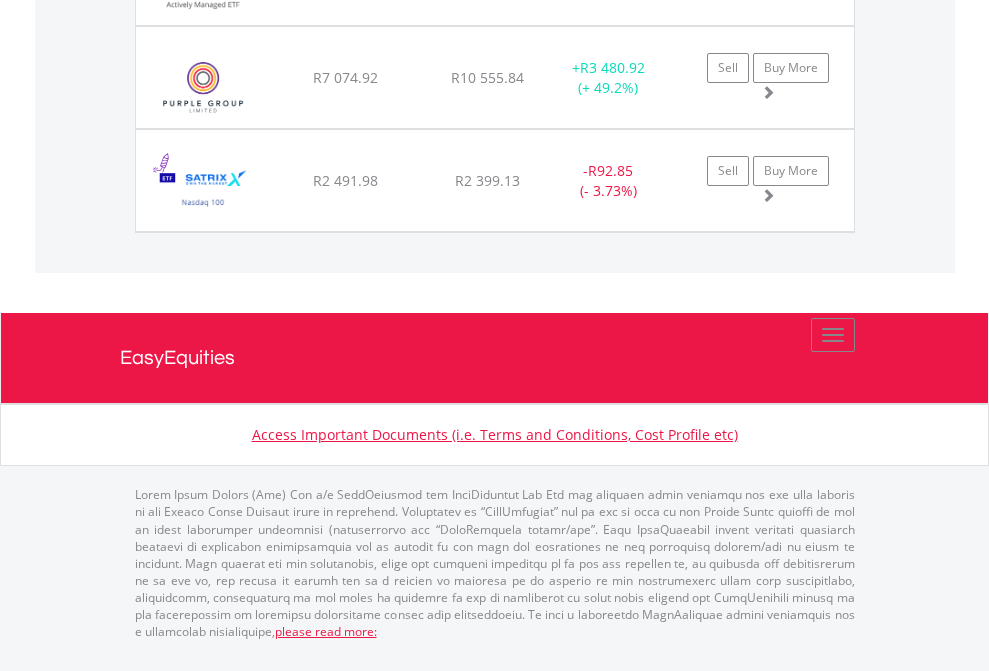click on "TFSA" at bounding box center [818, -1688] 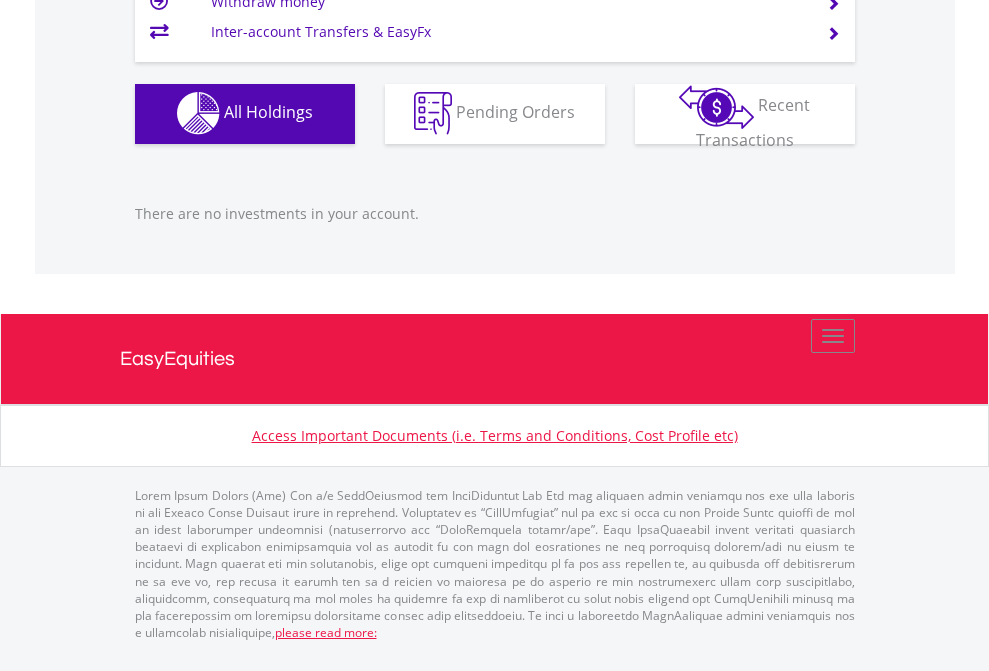 scroll, scrollTop: 1980, scrollLeft: 0, axis: vertical 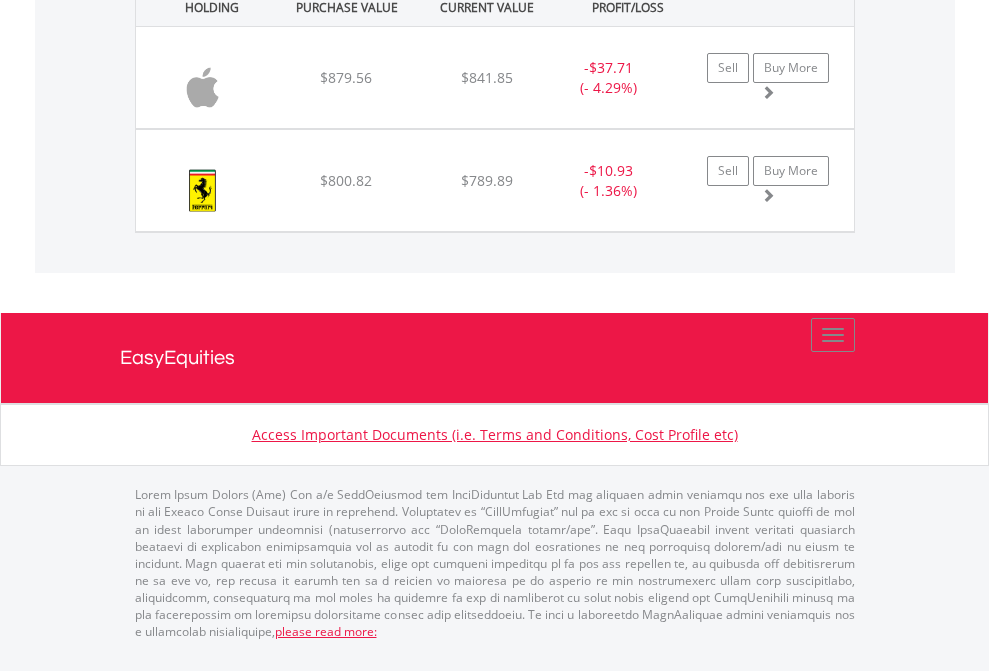 click on "EasyEquities EUR" at bounding box center [818, -1442] 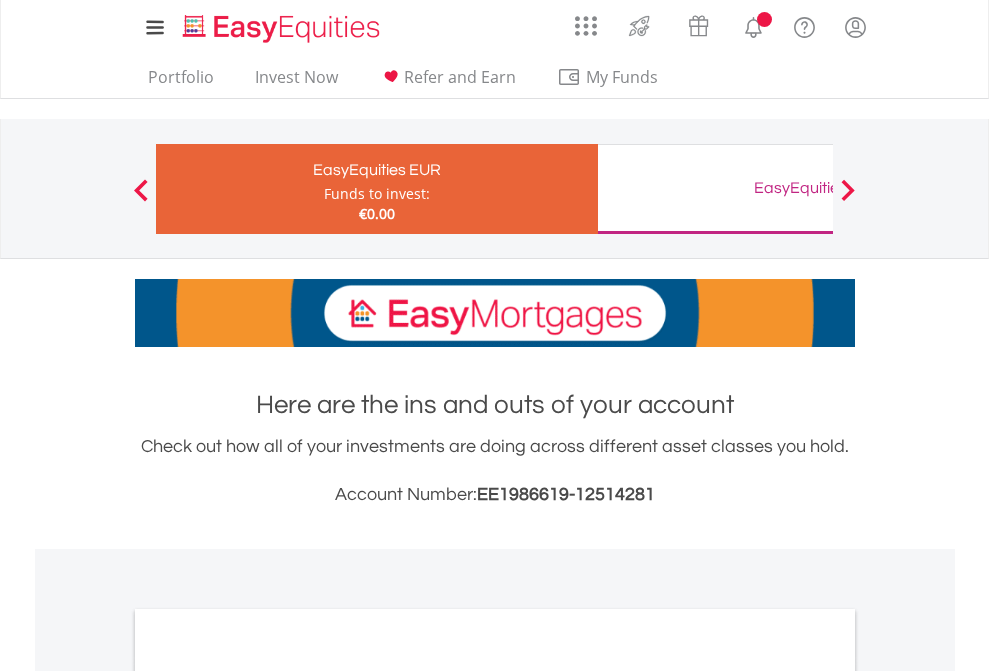 scroll, scrollTop: 1202, scrollLeft: 0, axis: vertical 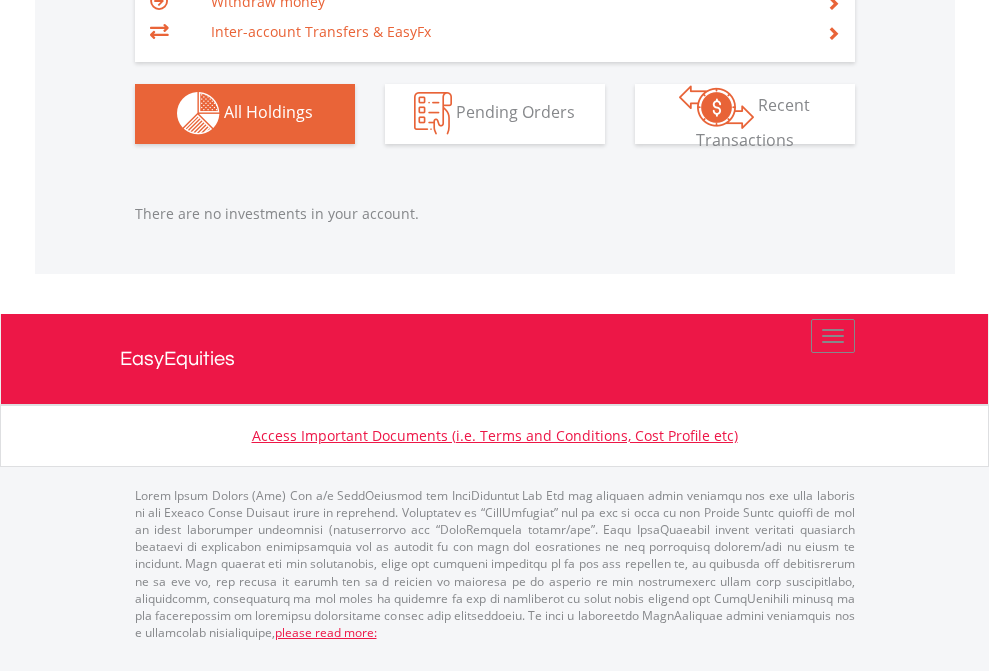 click on "EasyEquities GBP" at bounding box center [818, -1142] 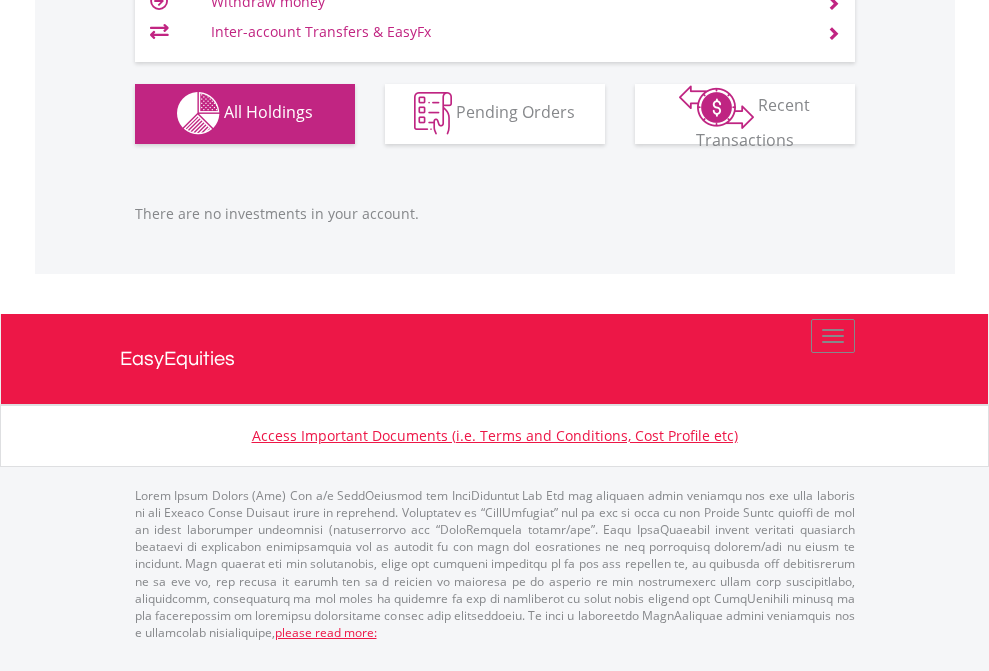 scroll, scrollTop: 1980, scrollLeft: 0, axis: vertical 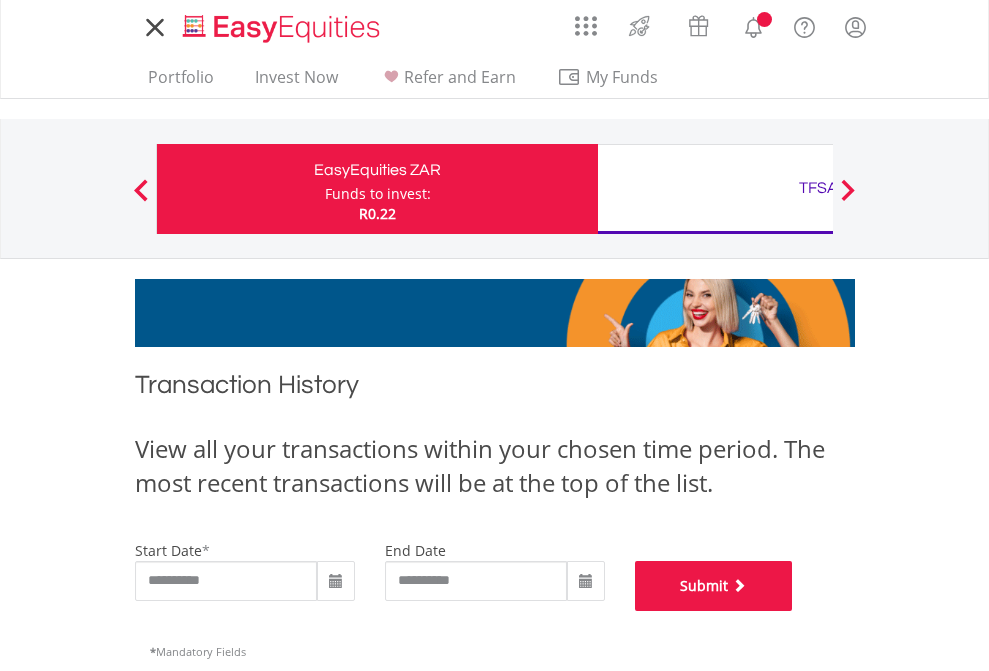click on "Submit" at bounding box center [714, 586] 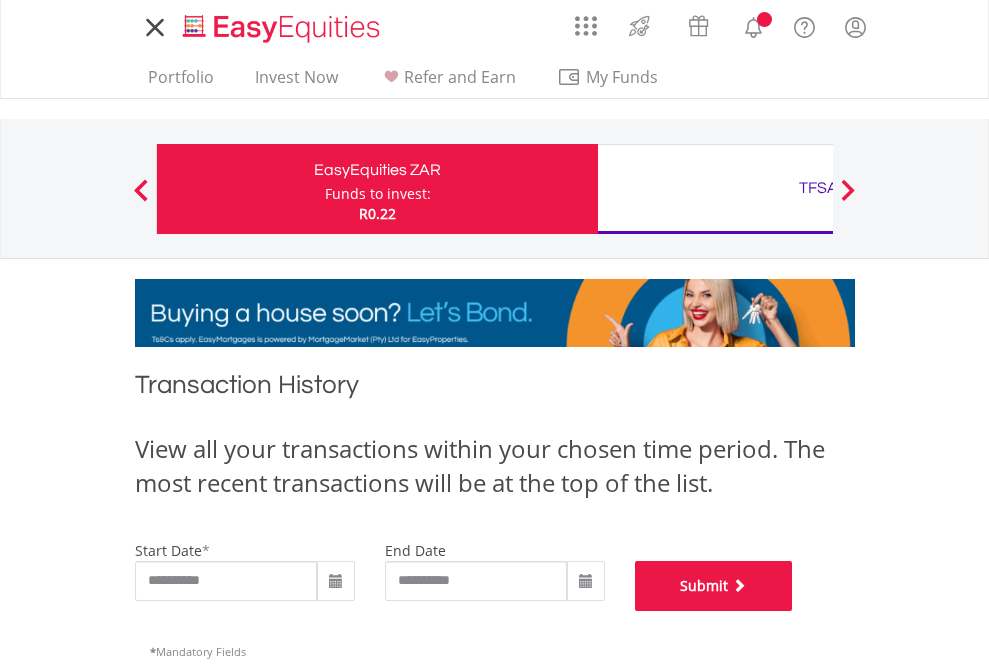 scroll, scrollTop: 811, scrollLeft: 0, axis: vertical 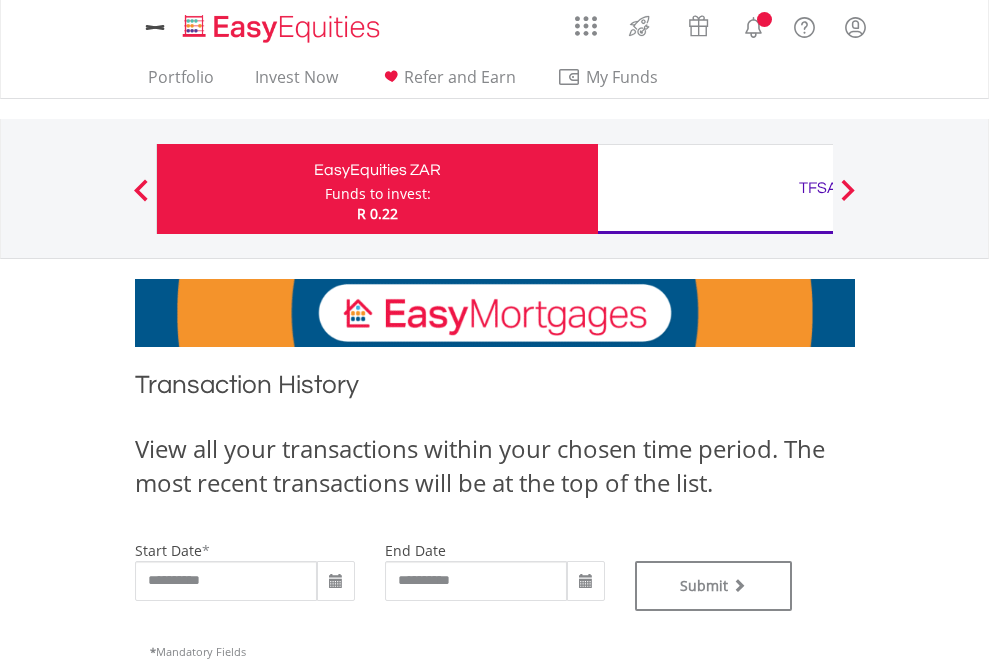click on "TFSA" at bounding box center [818, 188] 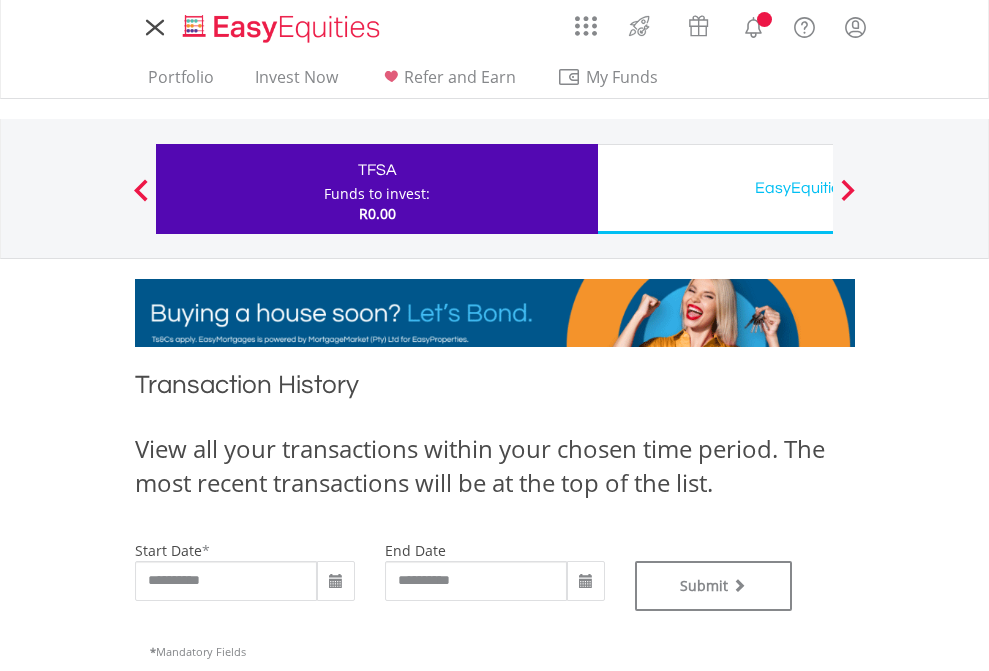 scroll, scrollTop: 0, scrollLeft: 0, axis: both 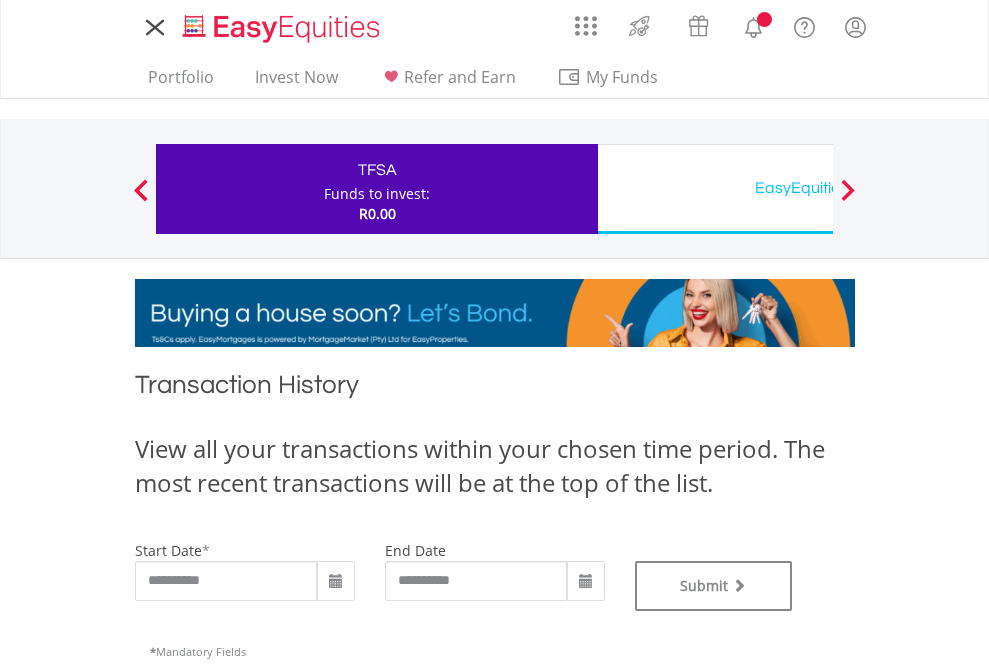 type on "**********" 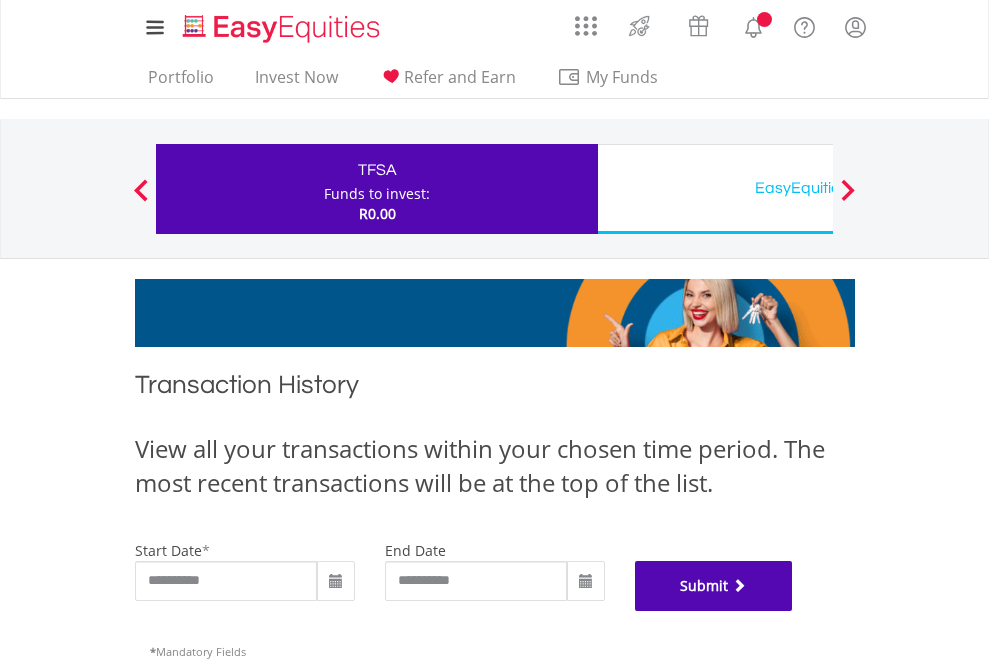click on "Submit" at bounding box center (714, 586) 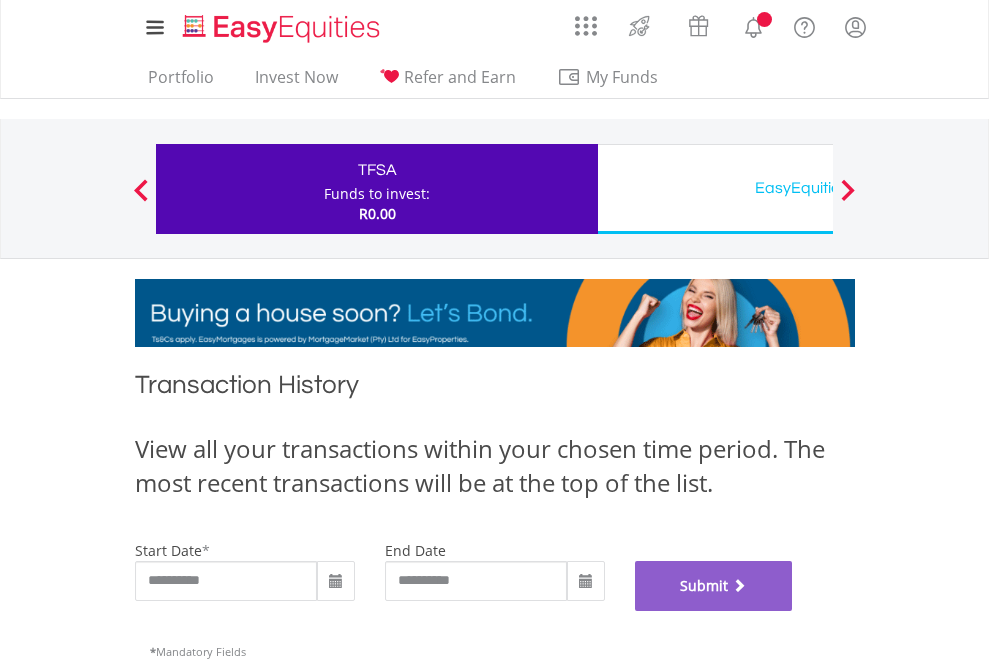scroll, scrollTop: 811, scrollLeft: 0, axis: vertical 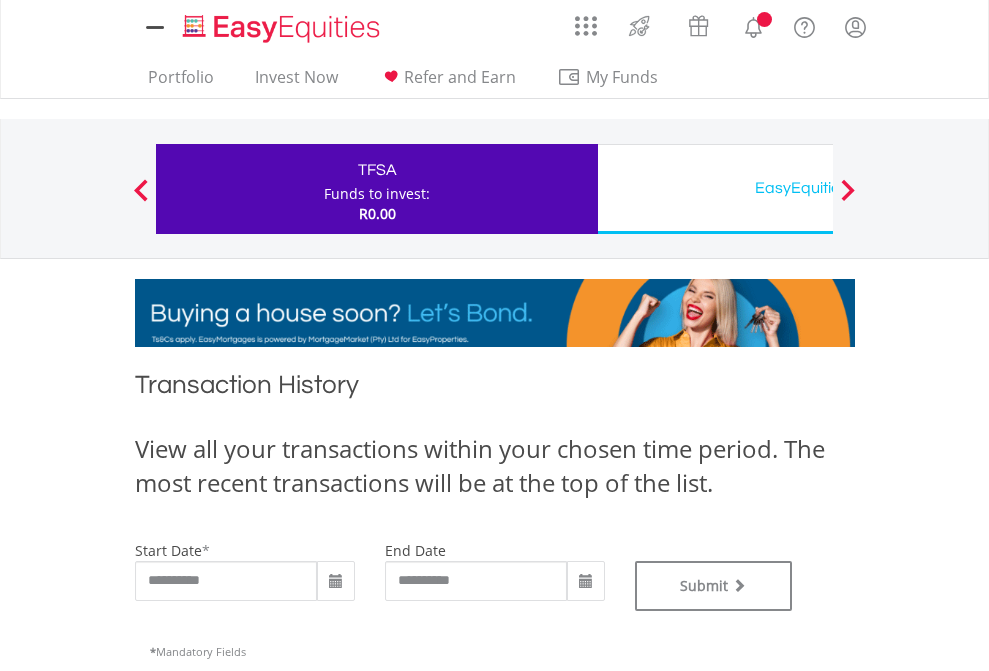 click on "EasyEquities USD" at bounding box center [818, 188] 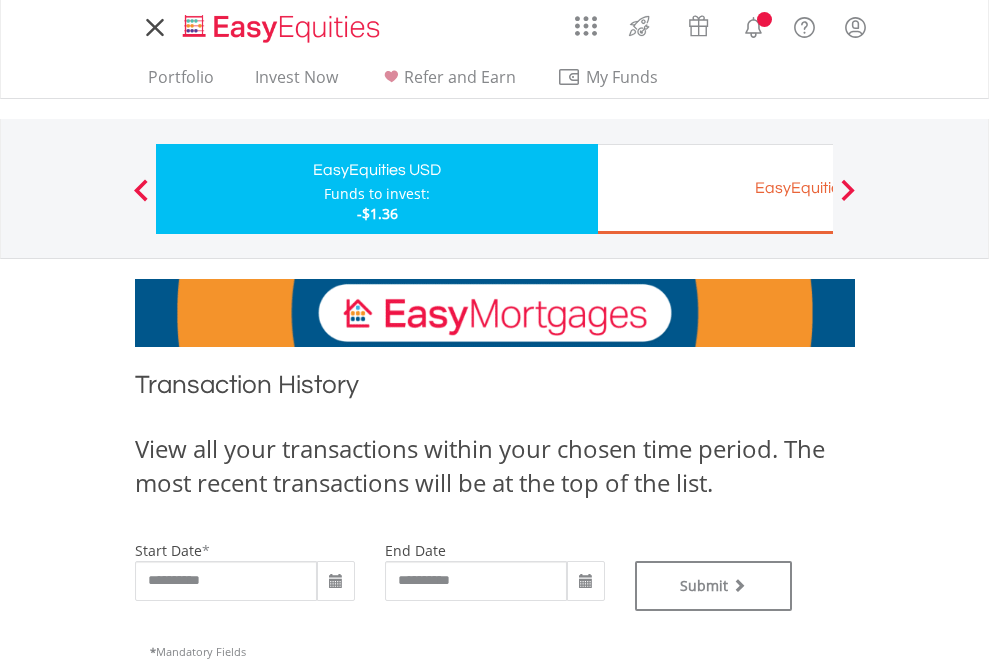 scroll, scrollTop: 0, scrollLeft: 0, axis: both 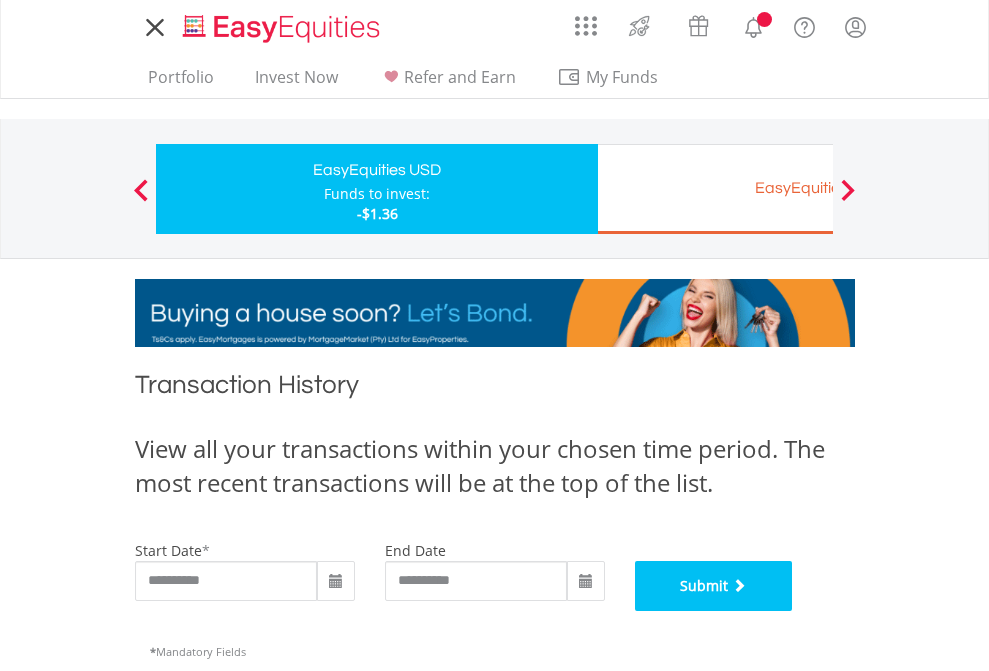 click on "Submit" at bounding box center [714, 586] 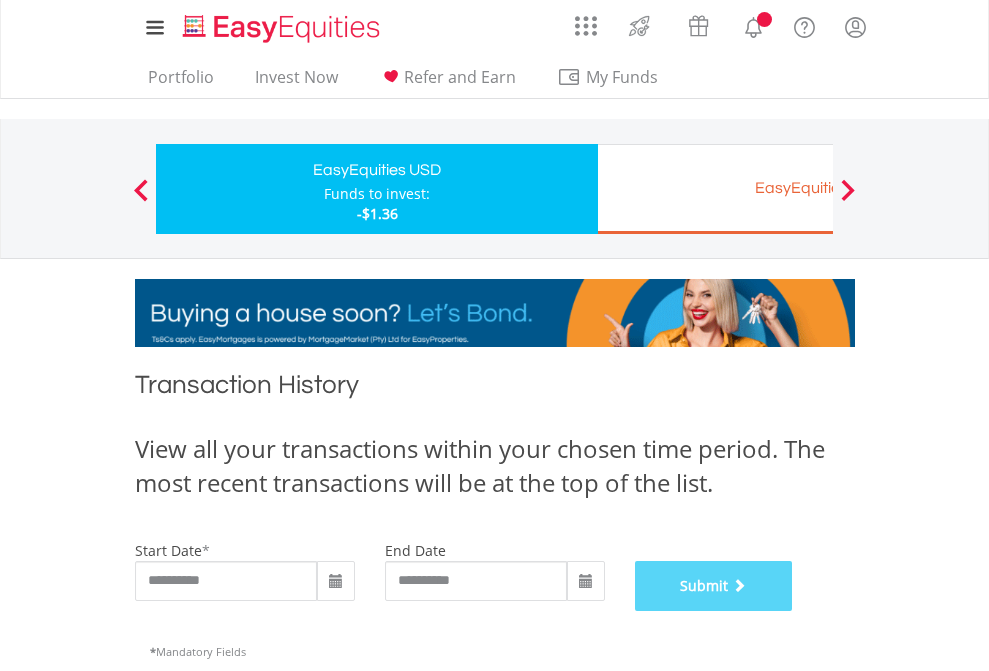 scroll, scrollTop: 811, scrollLeft: 0, axis: vertical 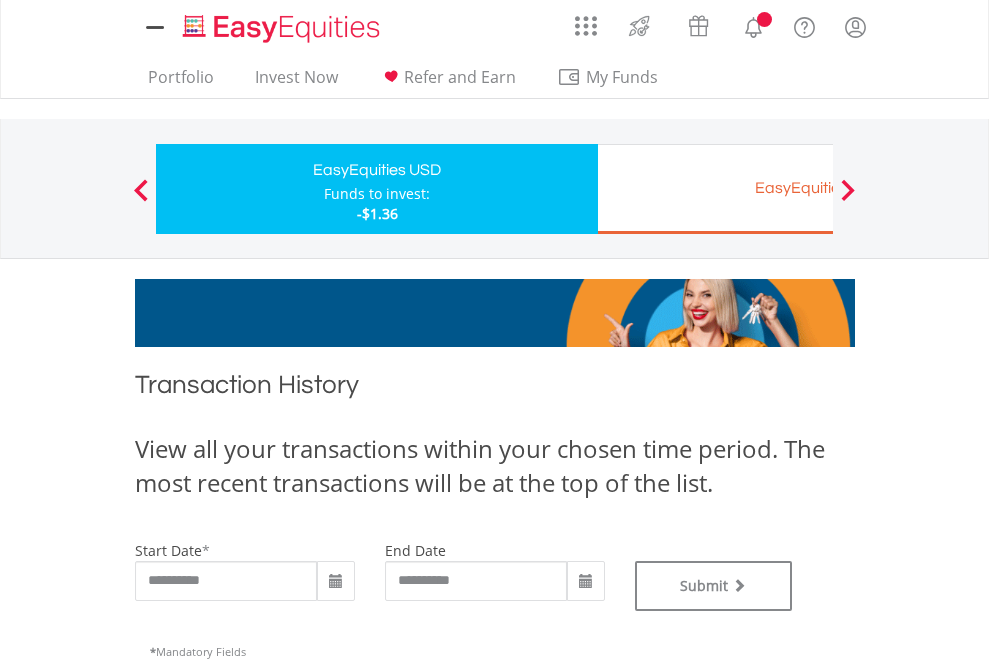 click on "EasyEquities EUR" at bounding box center (818, 188) 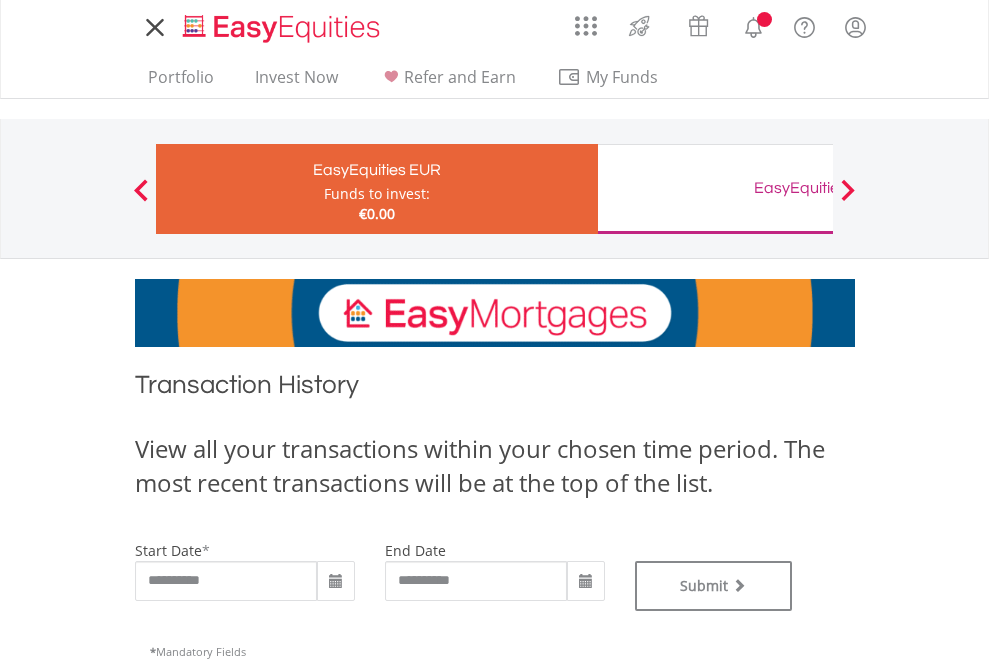 scroll, scrollTop: 0, scrollLeft: 0, axis: both 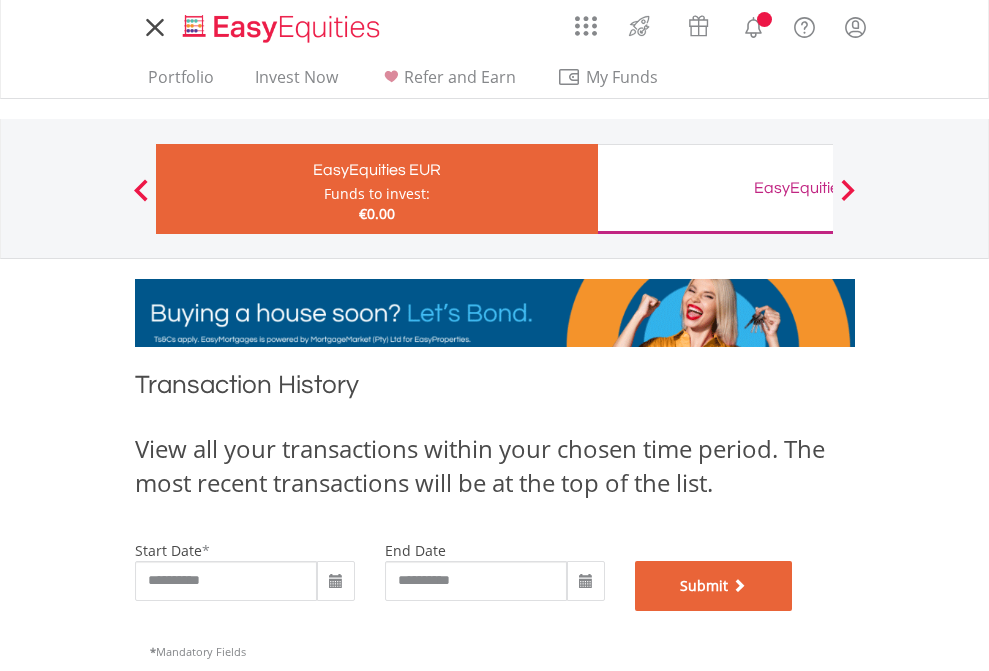 click on "Submit" at bounding box center (714, 586) 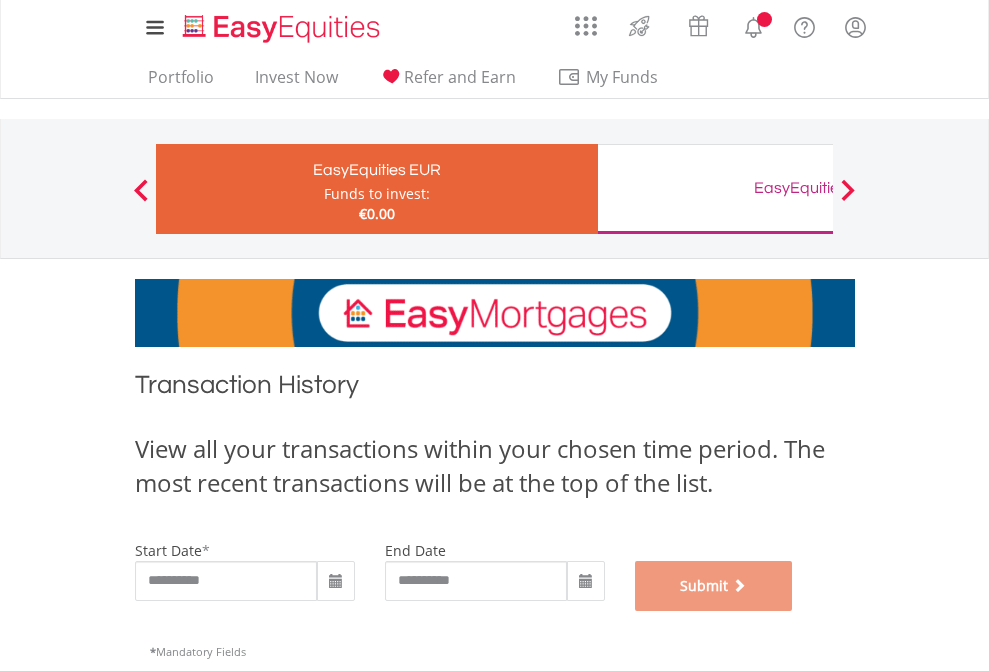 scroll, scrollTop: 811, scrollLeft: 0, axis: vertical 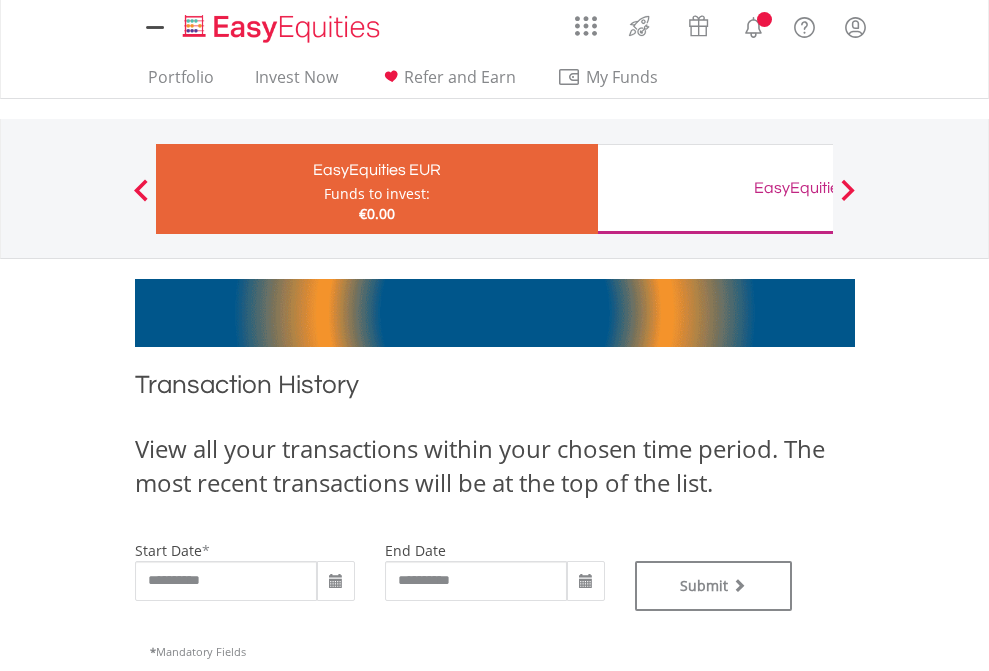 click on "EasyEquities GBP" at bounding box center (818, 188) 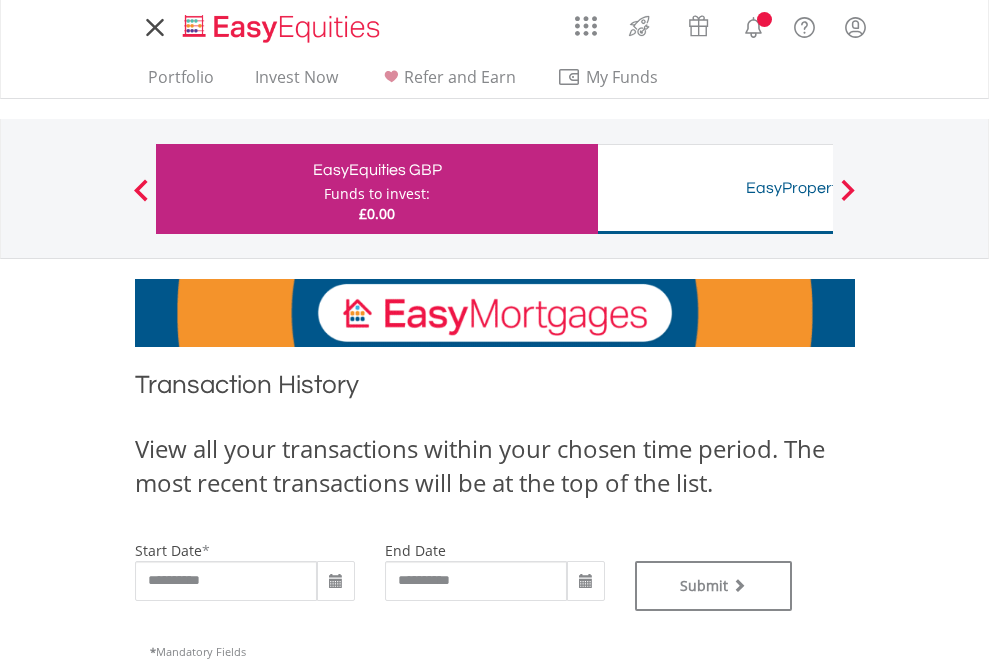 scroll, scrollTop: 0, scrollLeft: 0, axis: both 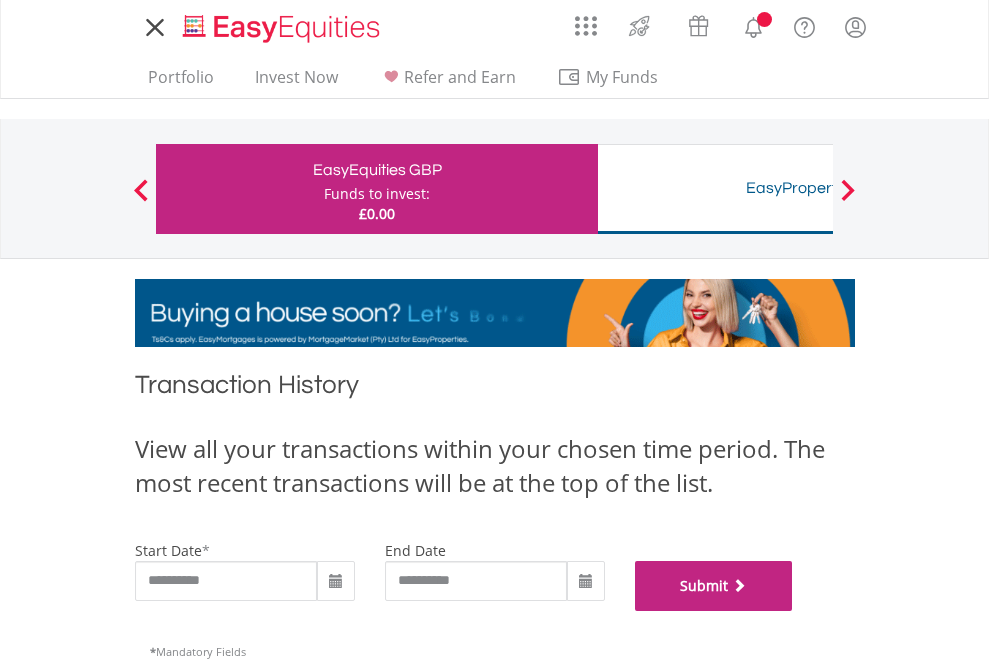 click on "Submit" at bounding box center (714, 586) 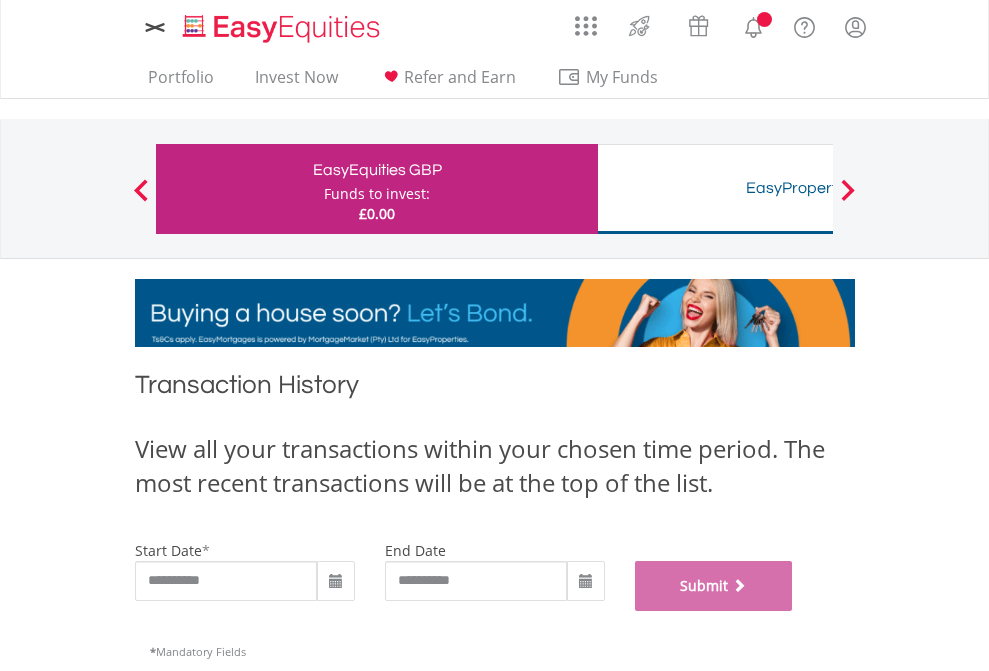 scroll, scrollTop: 811, scrollLeft: 0, axis: vertical 